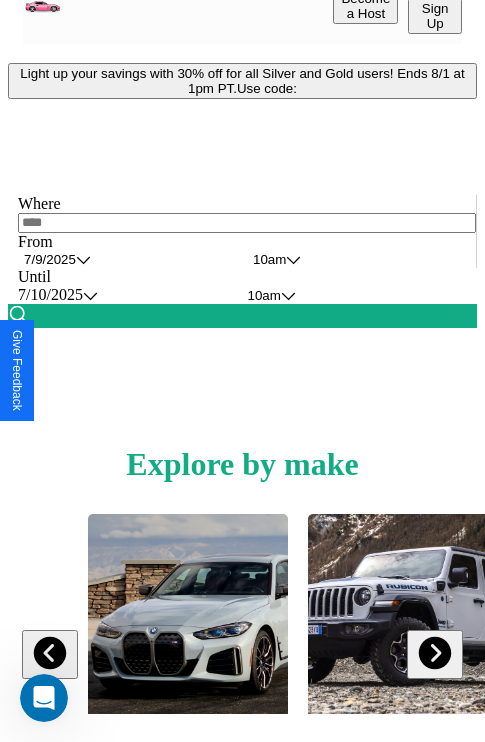 scroll, scrollTop: 0, scrollLeft: 0, axis: both 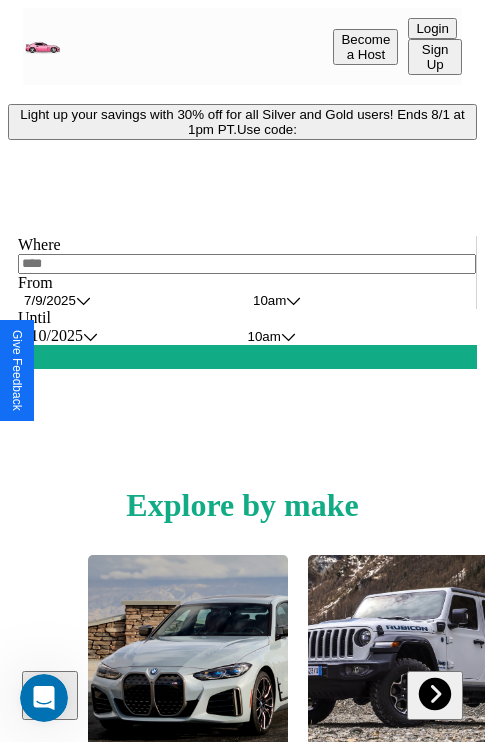 click on "Light up your savings with 30% off for all Silver and Gold users! Ends 8/1 at 1pm PT.  Use code:" at bounding box center (242, 122) 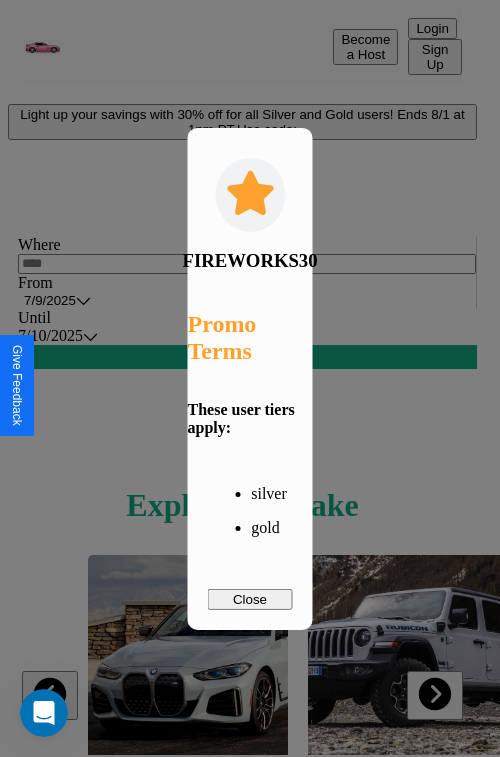 click on "Close" at bounding box center (250, 599) 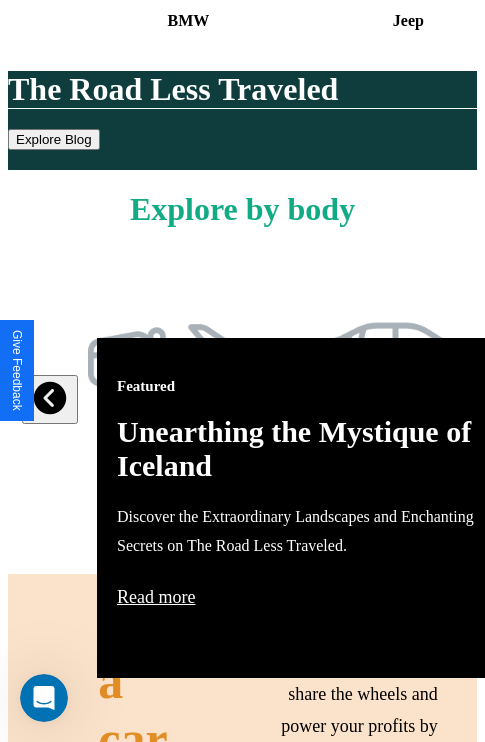 scroll, scrollTop: 817, scrollLeft: 0, axis: vertical 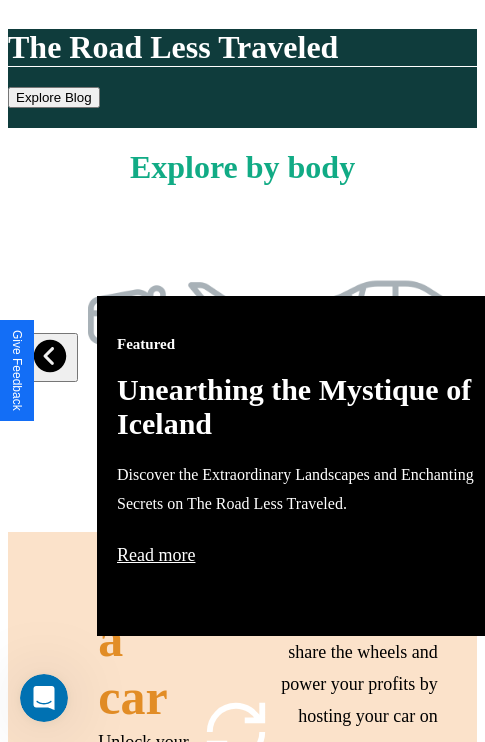 click on "Featured Unearthing the Mystique of Iceland Discover the Extraordinary Landscapes and Enchanting Secrets on The Road Less Traveled. Read more" at bounding box center (317, 466) 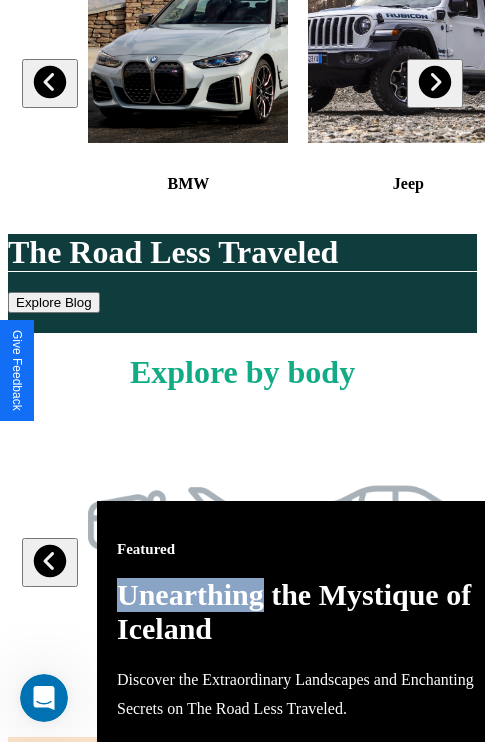 scroll, scrollTop: 308, scrollLeft: 0, axis: vertical 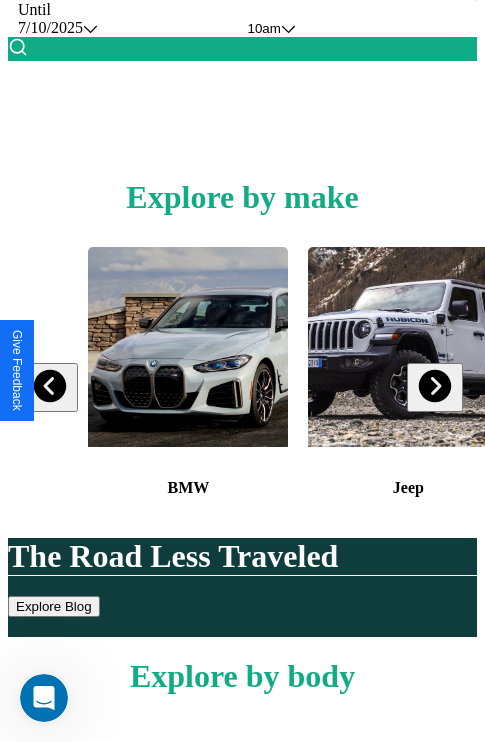 click at bounding box center (434, 386) 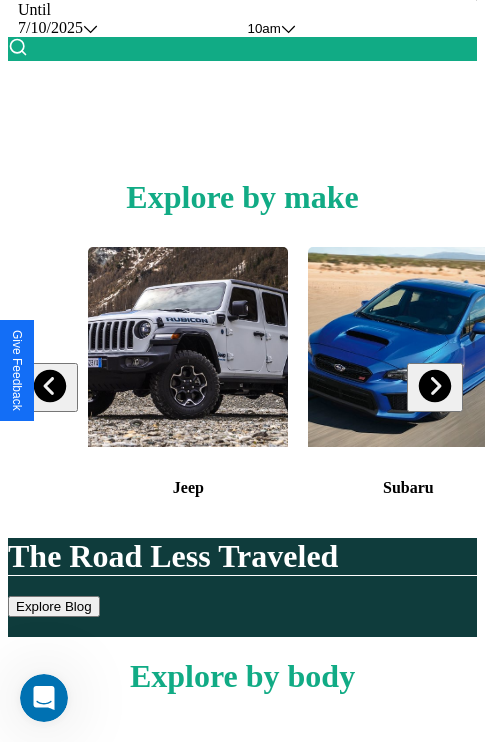 click at bounding box center (434, 386) 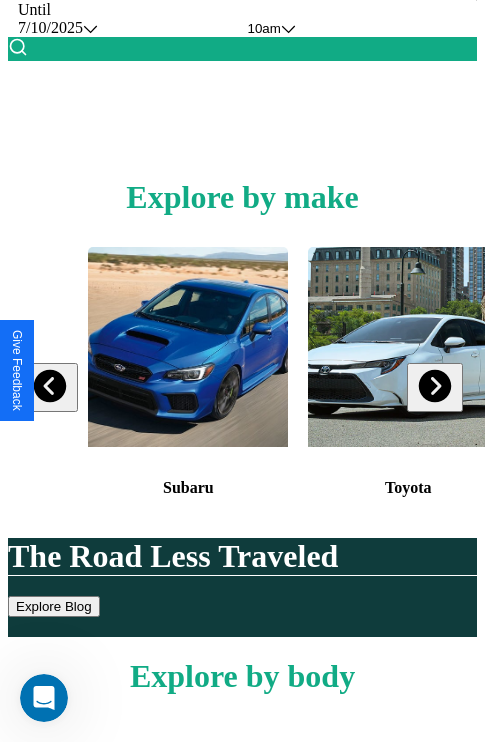click at bounding box center (434, 386) 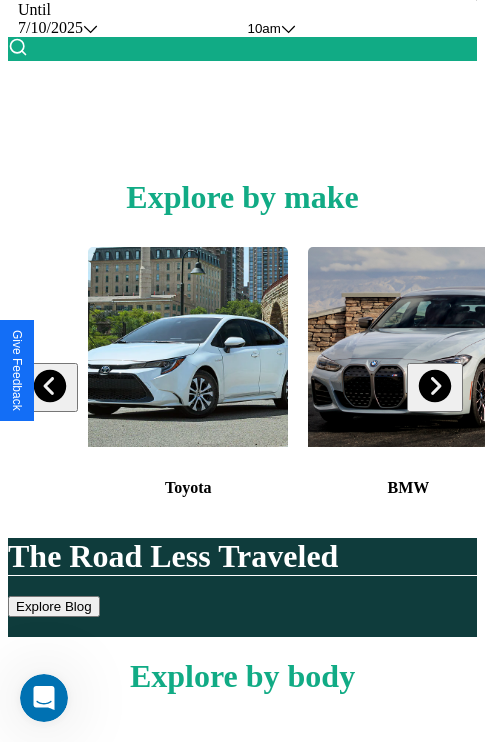 click at bounding box center [434, 386] 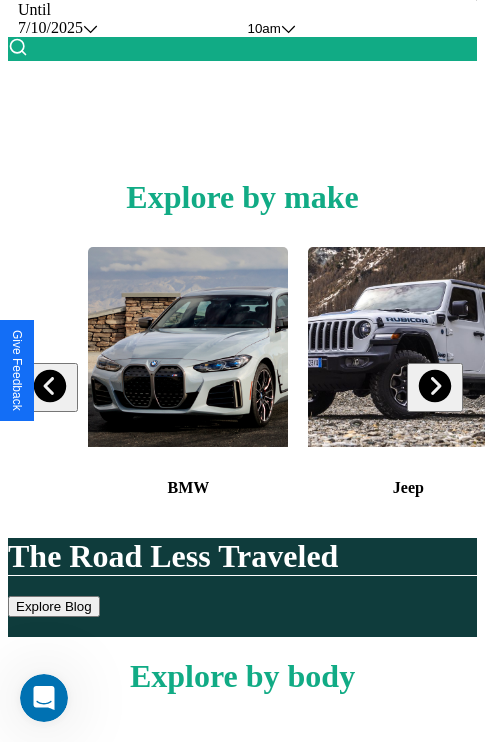 click at bounding box center [50, 386] 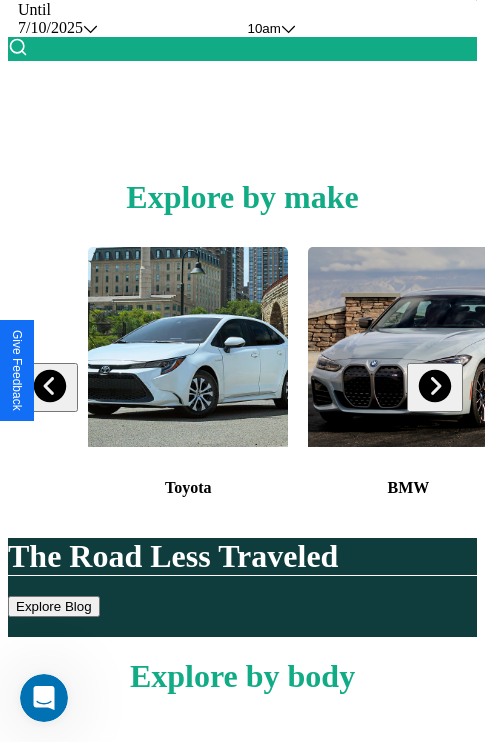 scroll, scrollTop: 113, scrollLeft: 238, axis: both 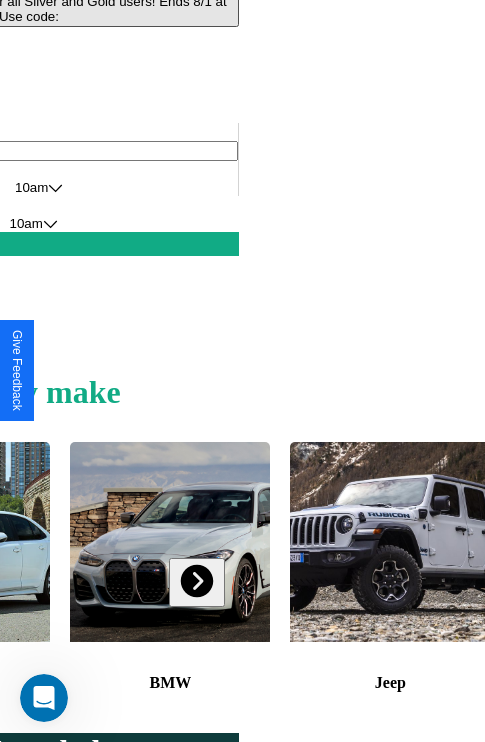 click at bounding box center [390, 542] 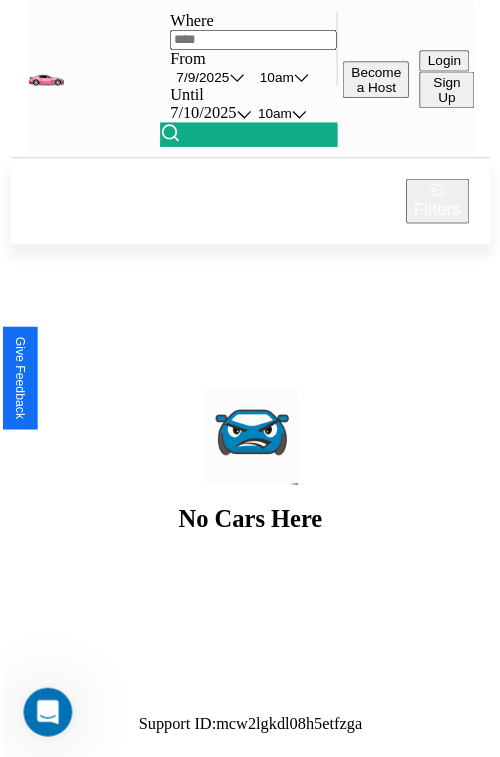 scroll, scrollTop: 0, scrollLeft: 0, axis: both 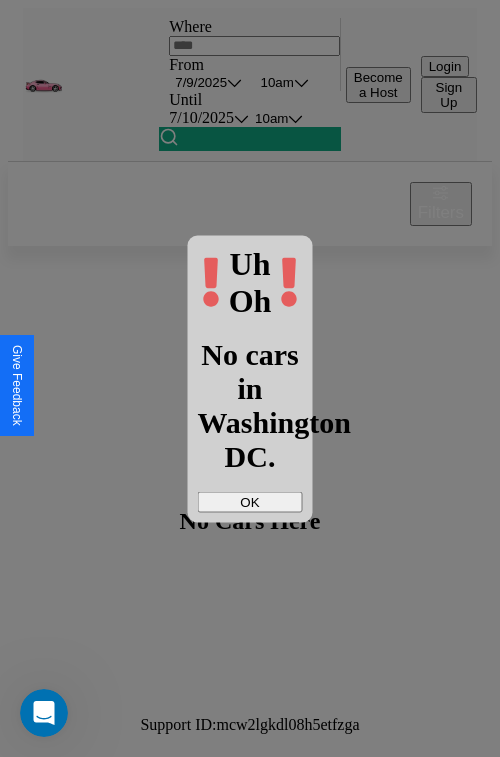 click on "OK" at bounding box center (250, 501) 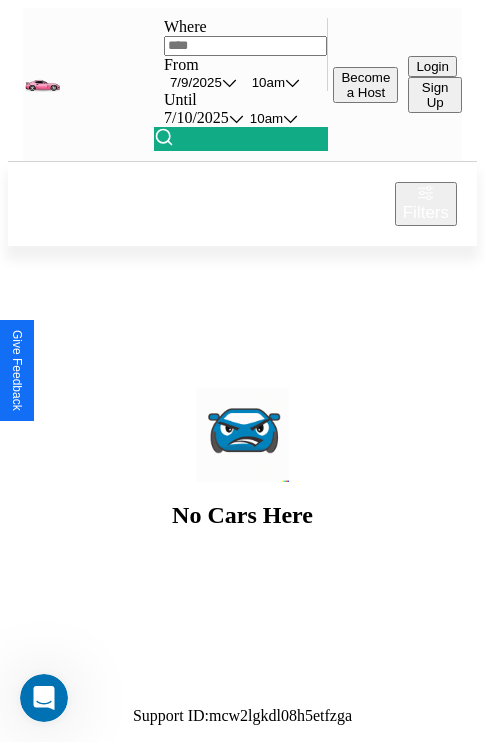 click at bounding box center [246, 46] 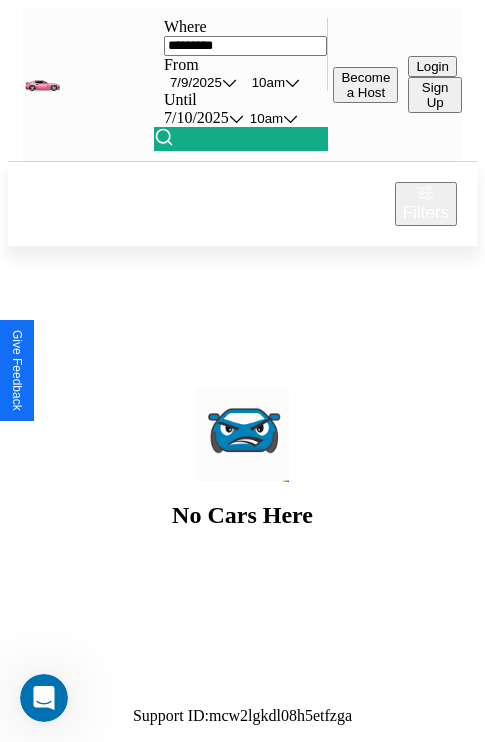 type on "*********" 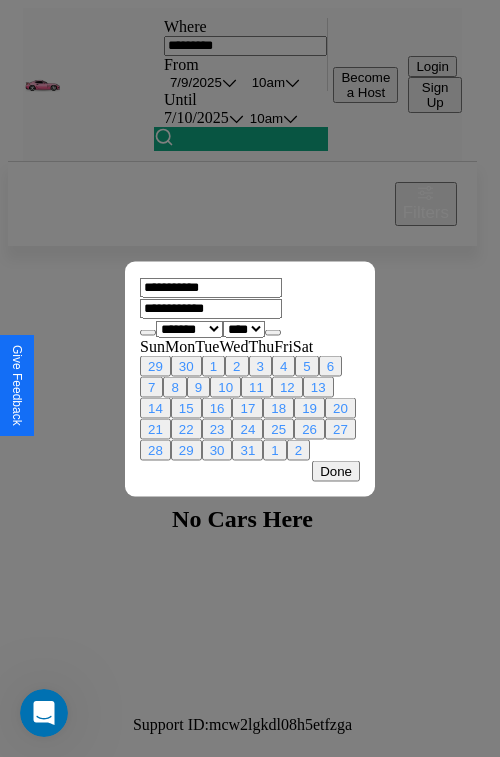 click on "******* ******** ***** ***** *** **** **** ****** ********* ******* ******** ********" at bounding box center [189, 328] 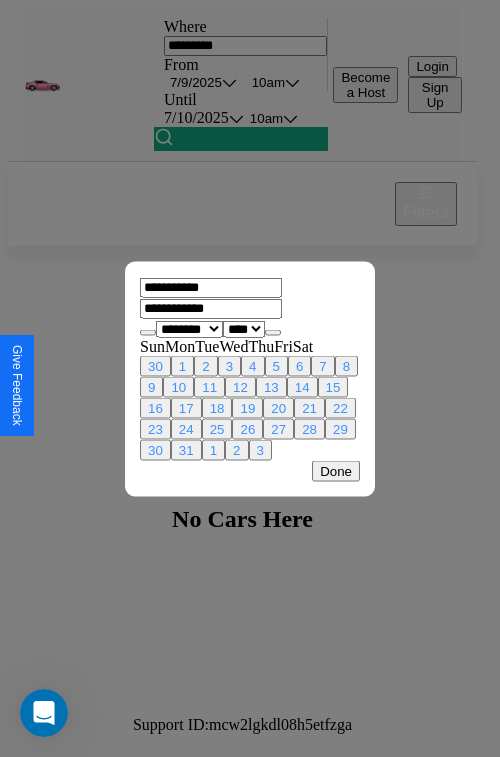 click on "9" at bounding box center [151, 386] 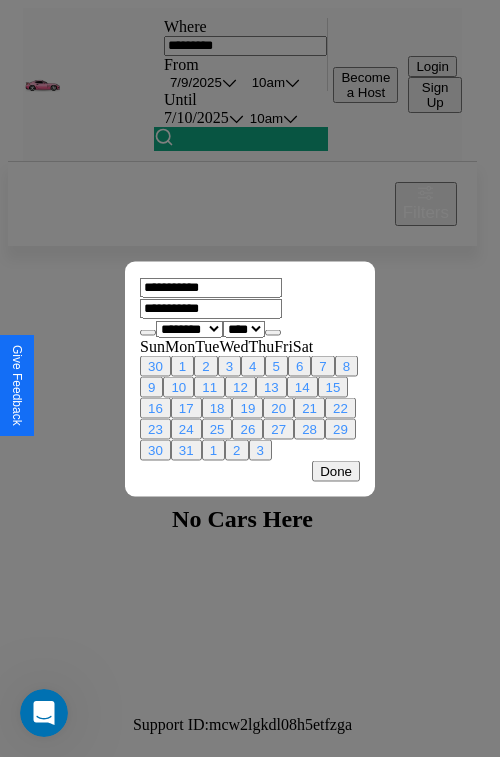click on "10" at bounding box center (178, 386) 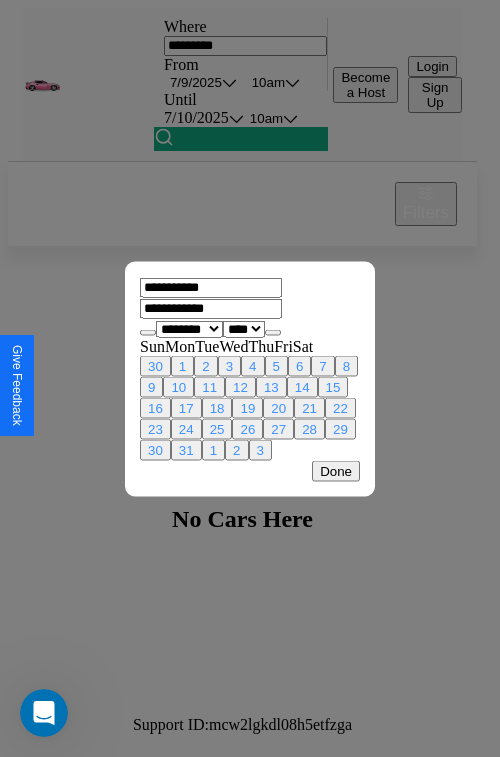 click on "Done" at bounding box center [336, 470] 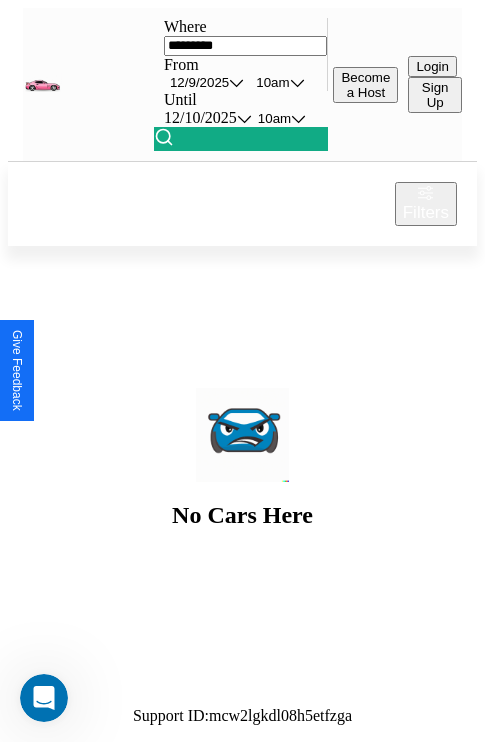 click on "10am" at bounding box center [272, 82] 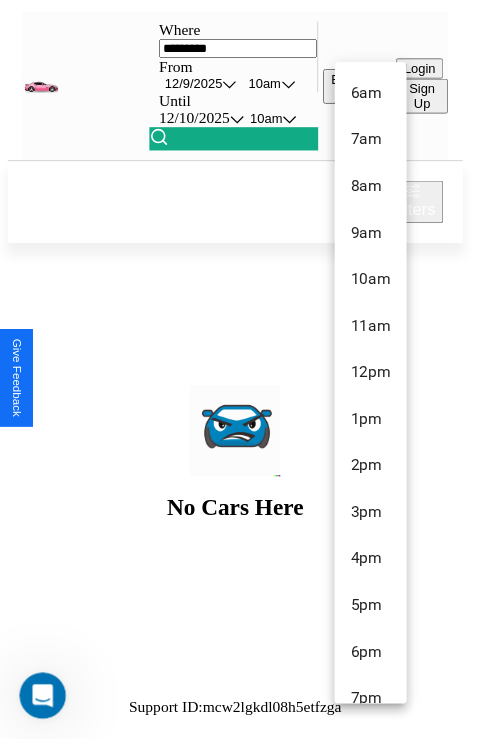 scroll, scrollTop: 115, scrollLeft: 0, axis: vertical 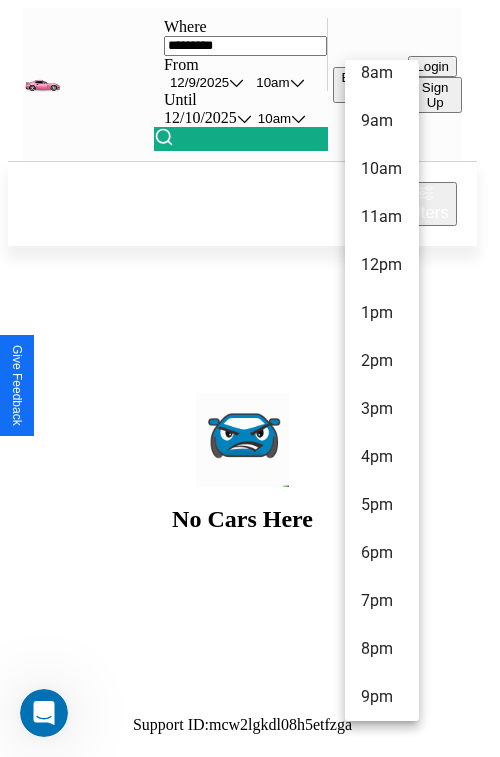 click on "9pm" at bounding box center [382, 697] 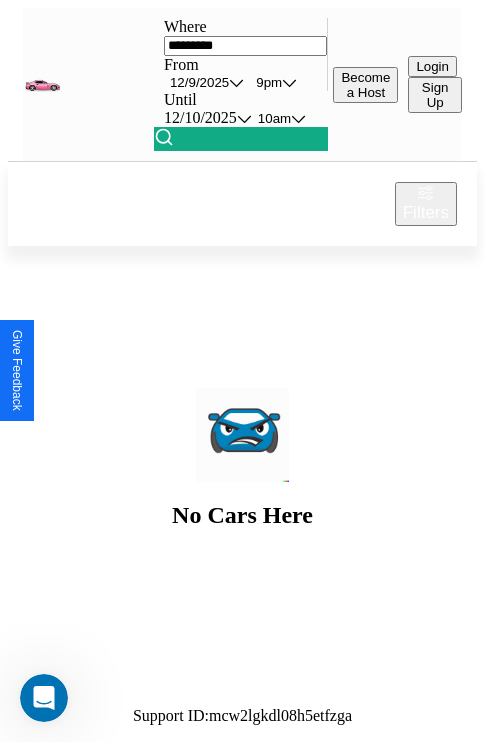 scroll, scrollTop: 0, scrollLeft: 118, axis: horizontal 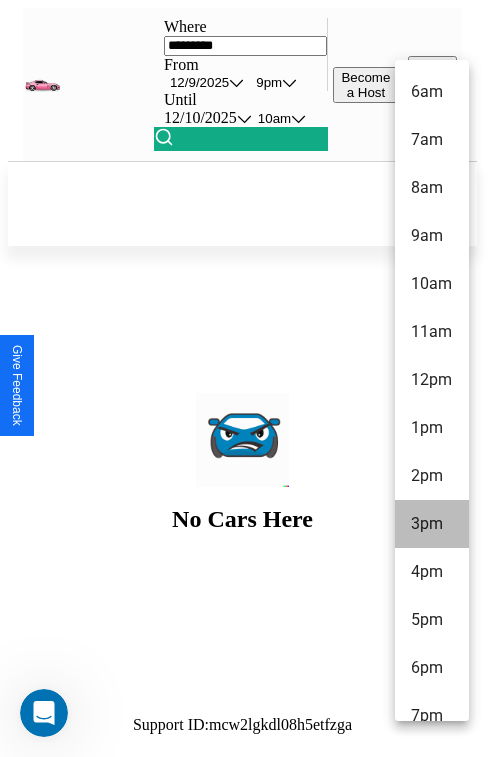 click on "3pm" at bounding box center [432, 524] 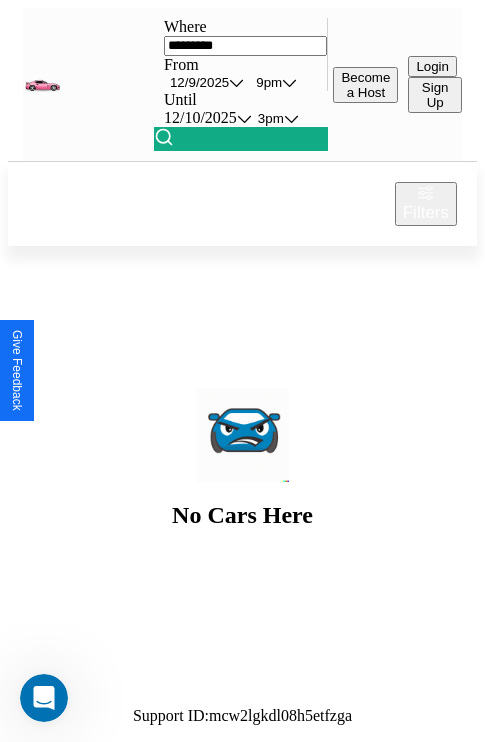 scroll, scrollTop: 0, scrollLeft: 179, axis: horizontal 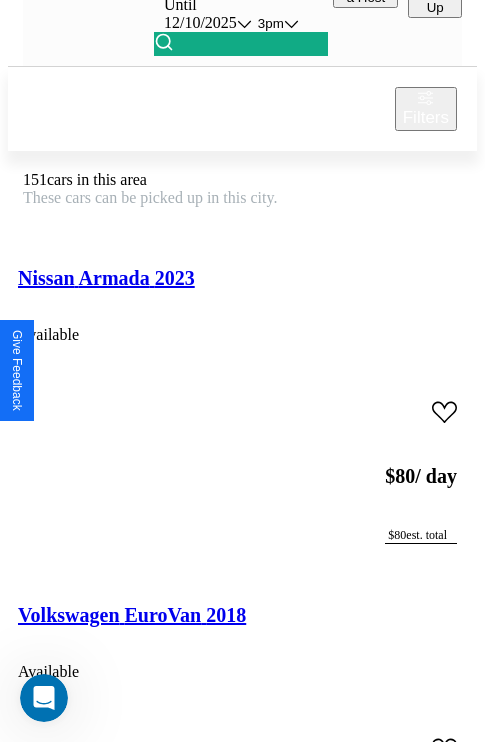 click on "Hyundai   Xcient   2019" at bounding box center (108, 16117) 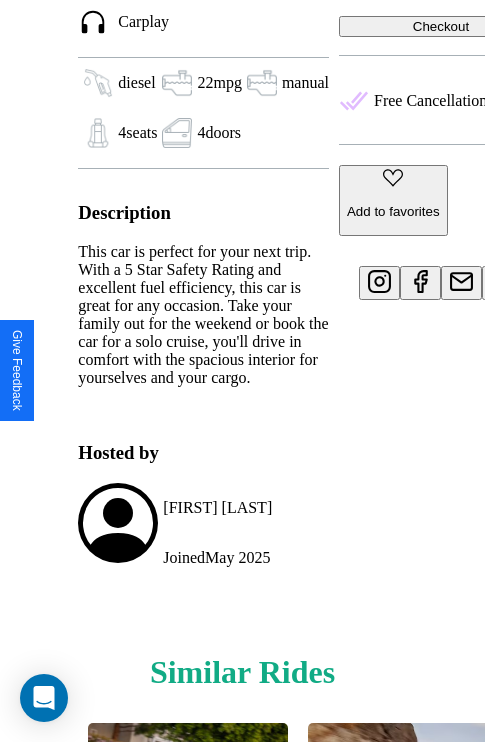 scroll, scrollTop: 1058, scrollLeft: 0, axis: vertical 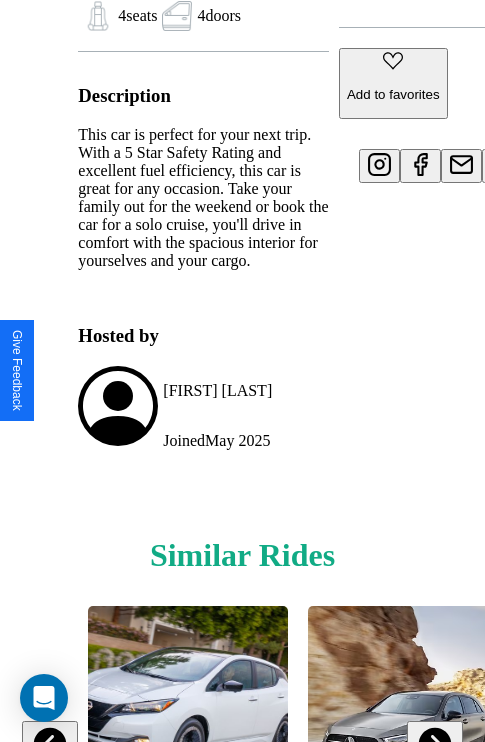 click at bounding box center [434, 744] 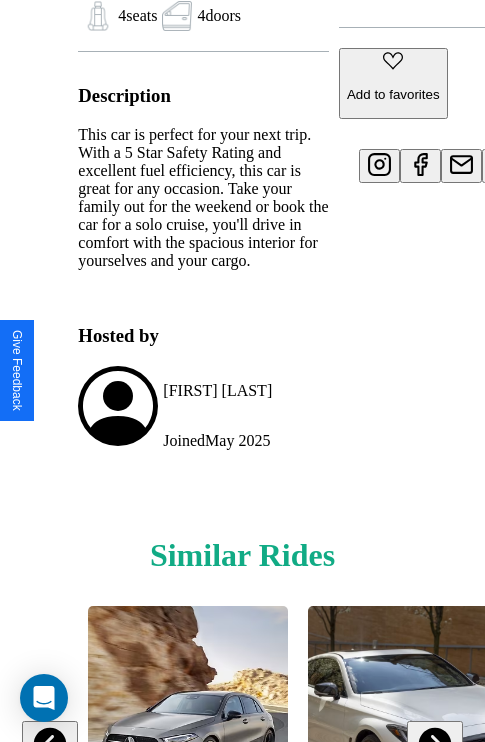 click at bounding box center [434, 744] 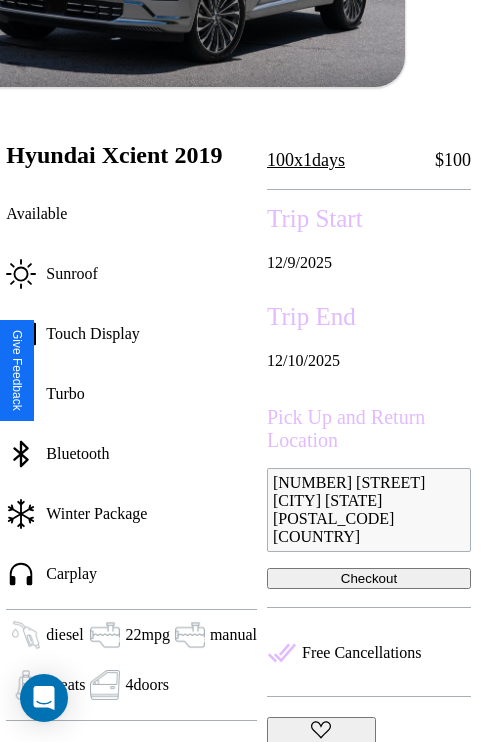 scroll, scrollTop: 461, scrollLeft: 72, axis: both 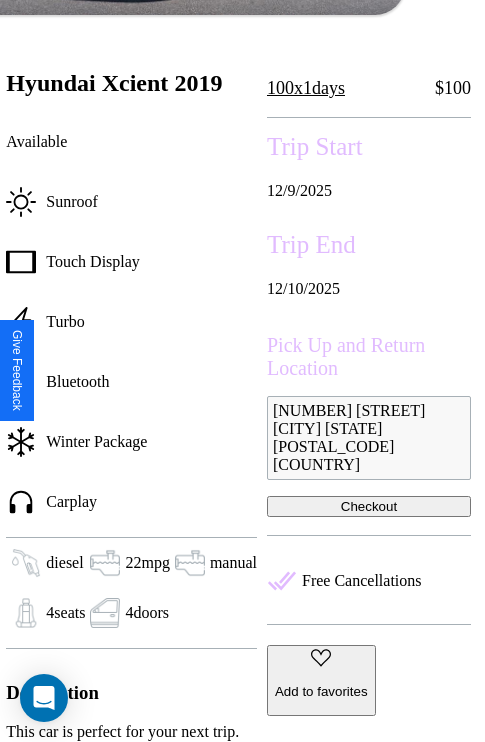 click on "Checkout" at bounding box center (369, 506) 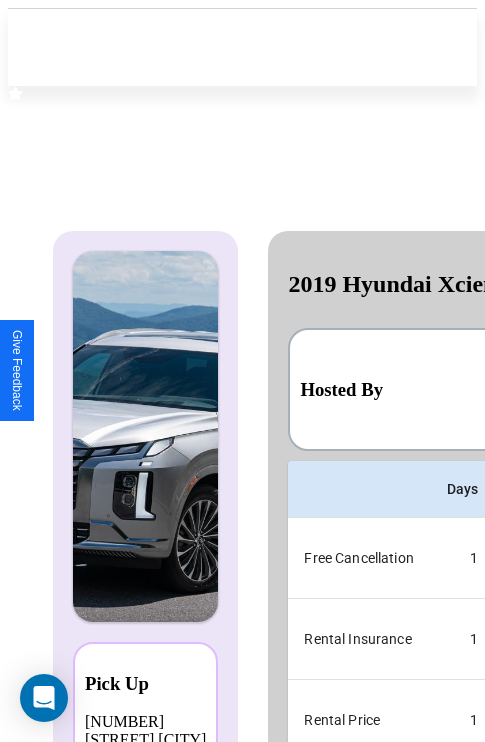 scroll, scrollTop: 0, scrollLeft: 383, axis: horizontal 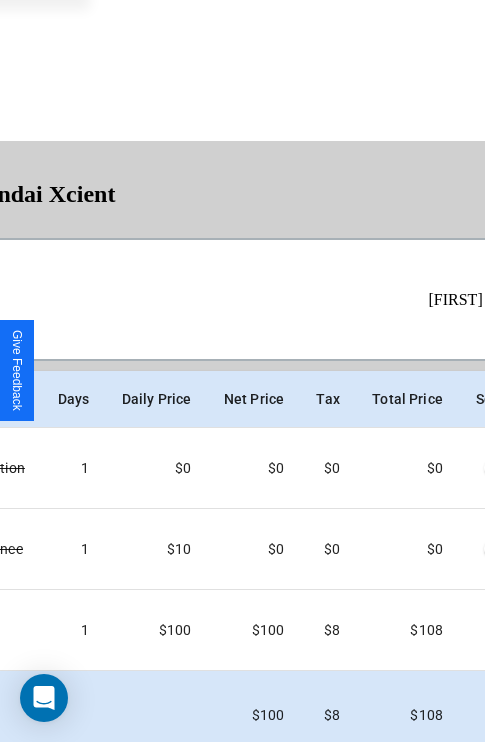 click on "Checkout" at bounding box center [451, 799] 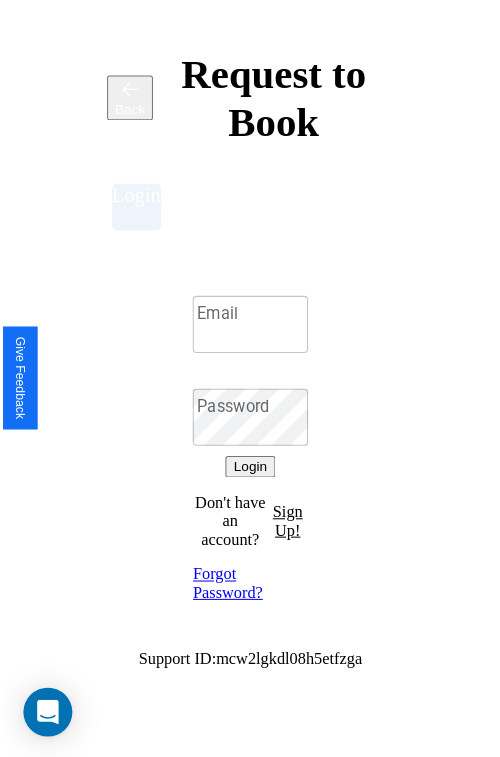 scroll, scrollTop: 0, scrollLeft: 0, axis: both 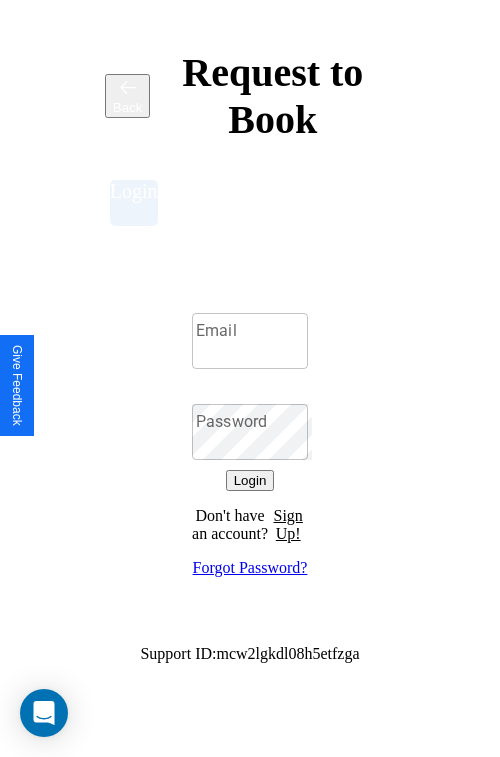 click on "Sign Up!" at bounding box center [288, 525] 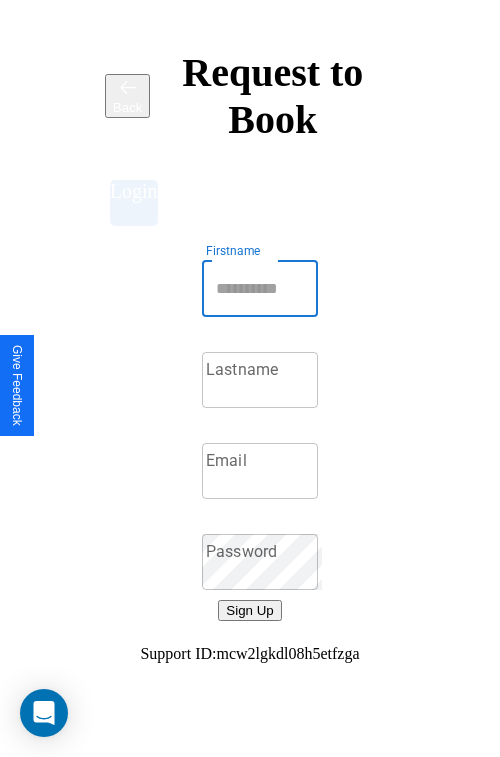 click on "Firstname" at bounding box center [260, 289] 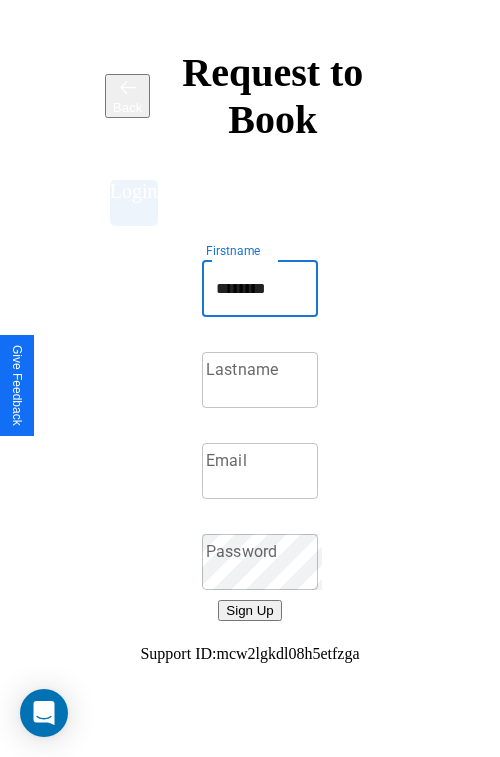 type on "********" 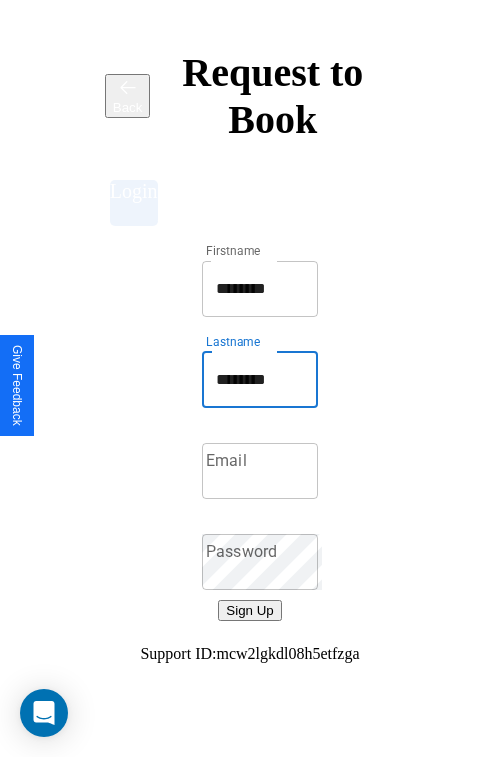 type on "********" 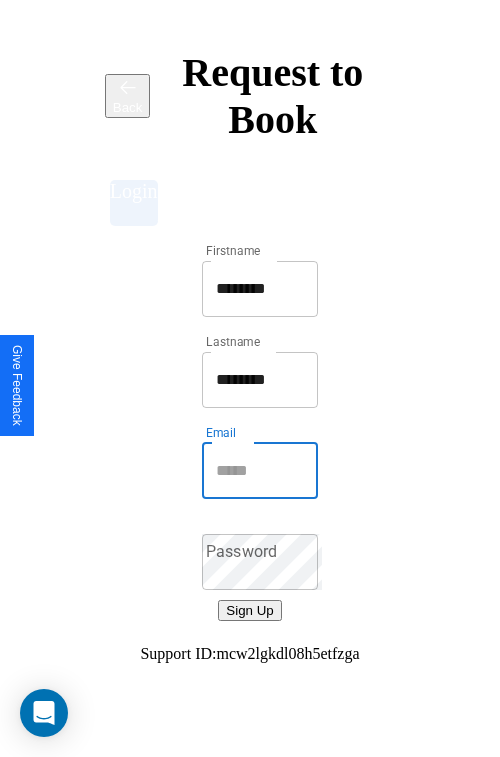 click on "Email" at bounding box center [260, 471] 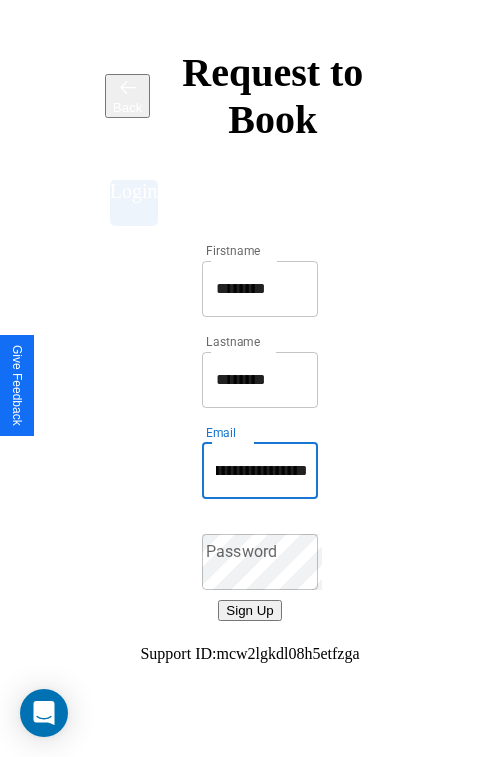 scroll, scrollTop: 0, scrollLeft: 125, axis: horizontal 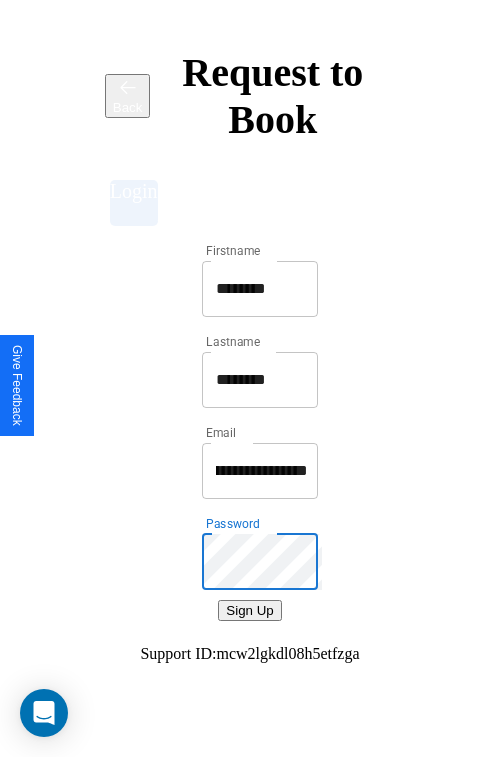 click on "Password Password" at bounding box center [260, 562] 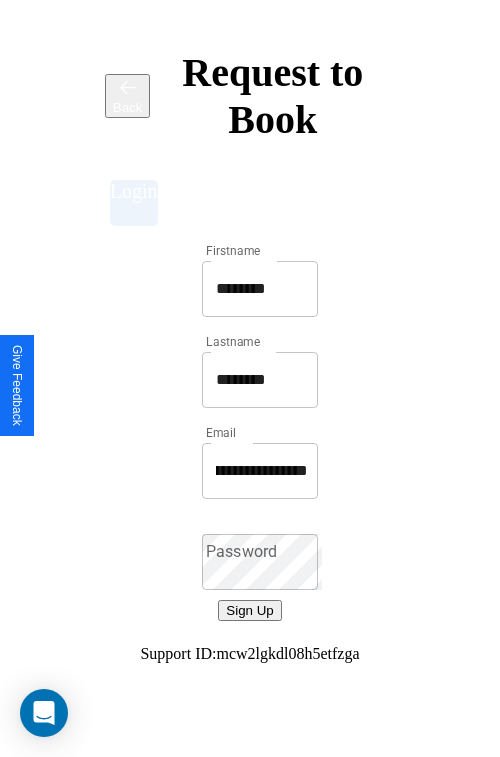 scroll, scrollTop: 0, scrollLeft: 0, axis: both 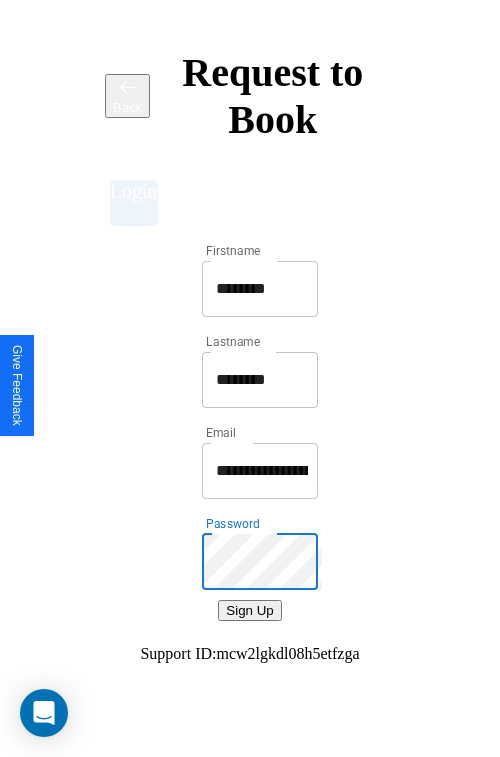 click on "********" at bounding box center (260, 289) 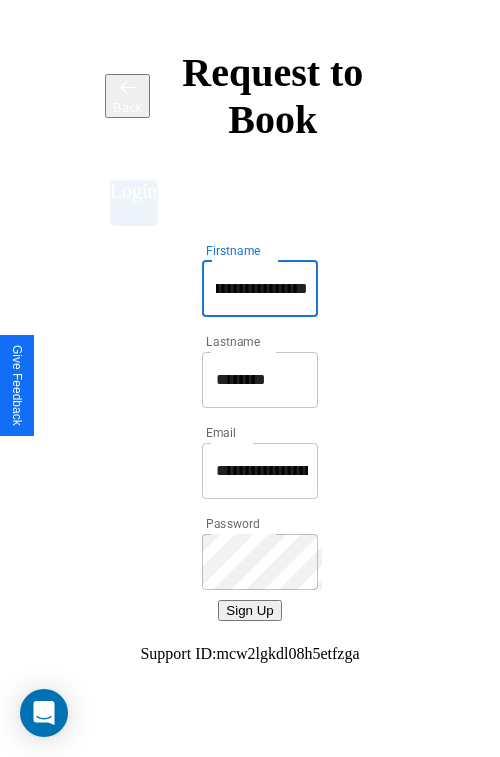 scroll, scrollTop: 0, scrollLeft: 41, axis: horizontal 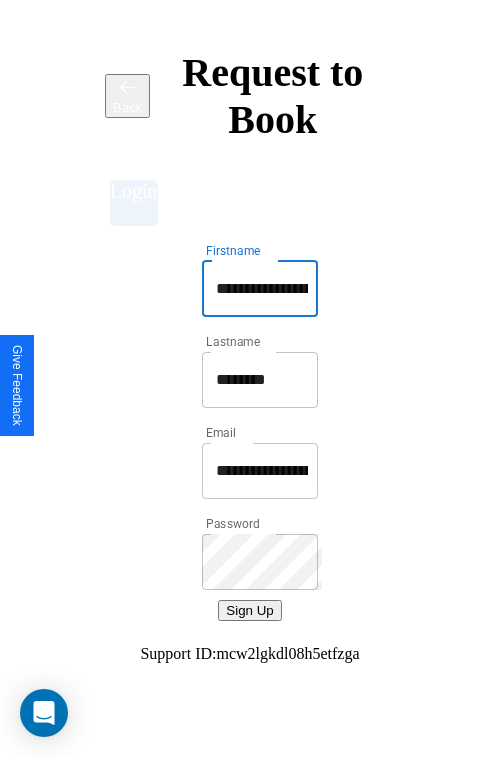 click on "**********" at bounding box center (262, 471) 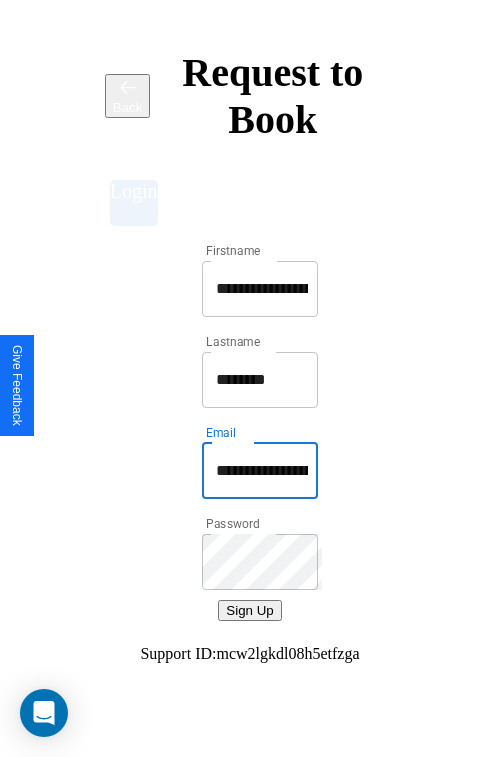 type on "**********" 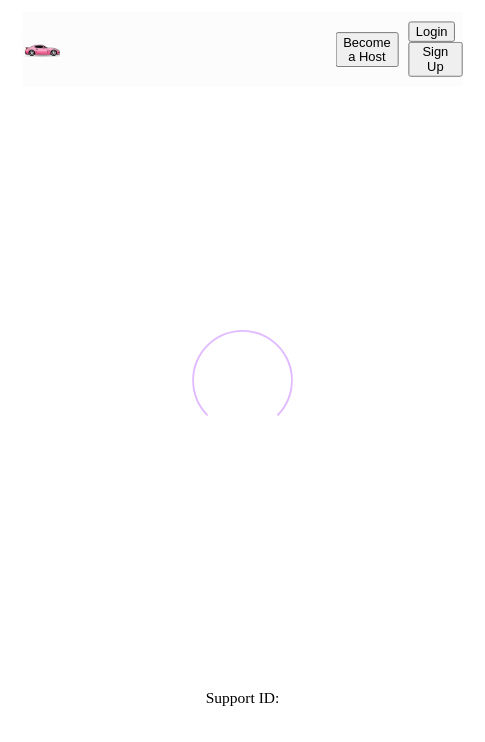 scroll, scrollTop: 0, scrollLeft: 0, axis: both 